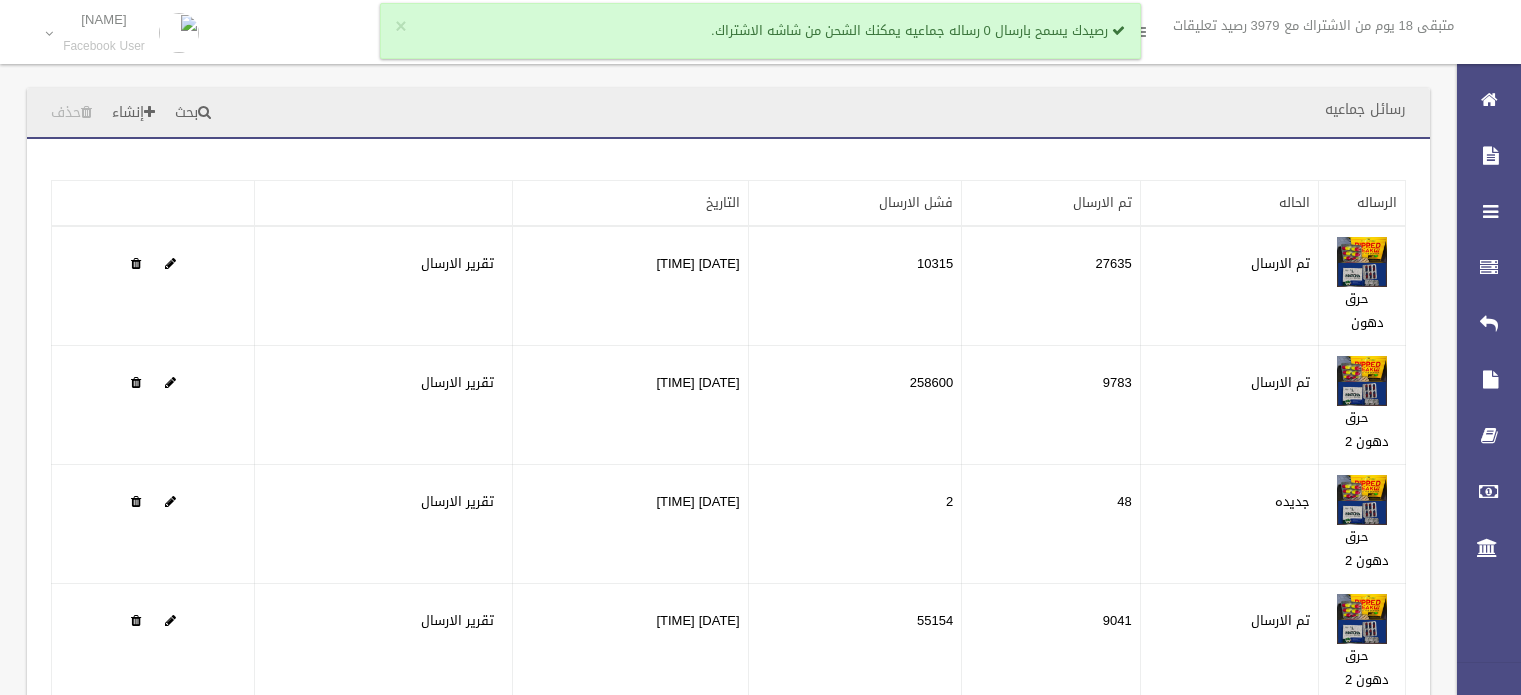 scroll, scrollTop: 0, scrollLeft: 0, axis: both 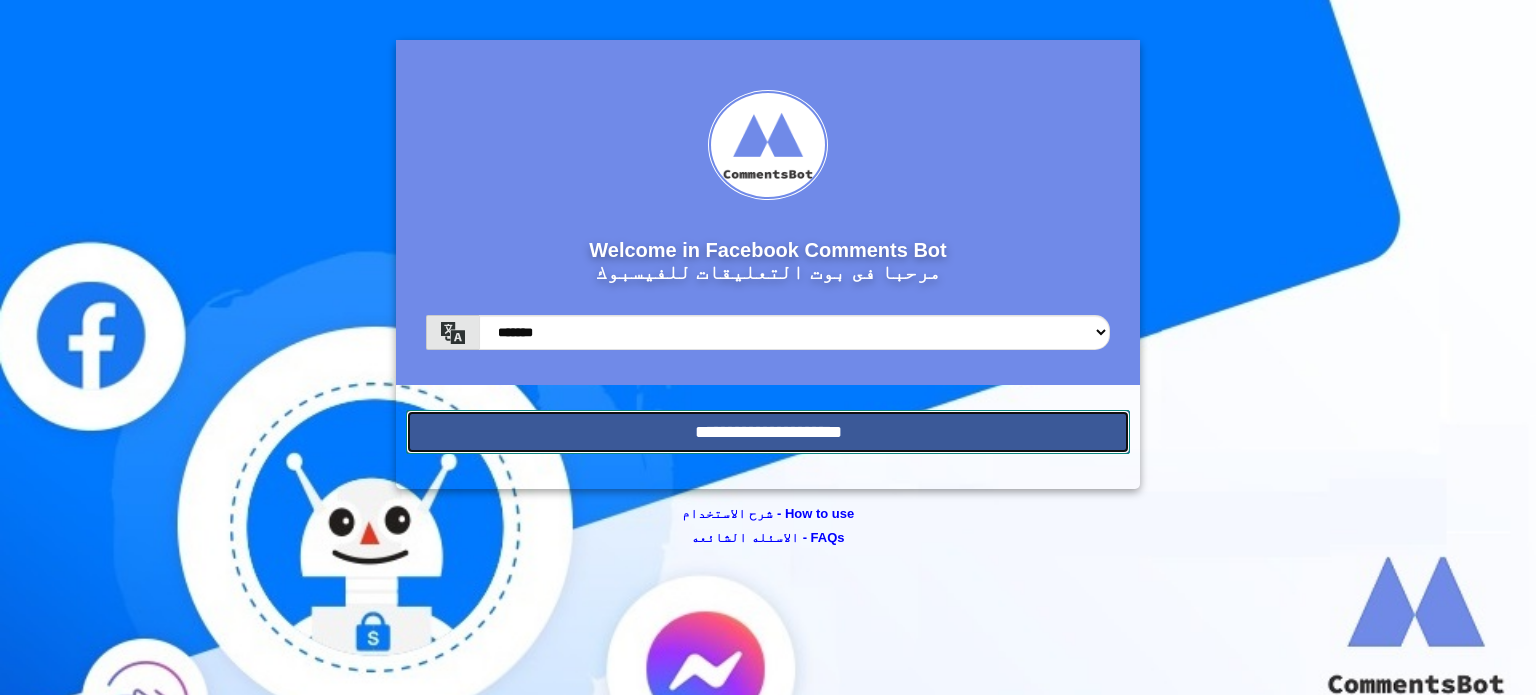 click on "**********" at bounding box center (768, 432) 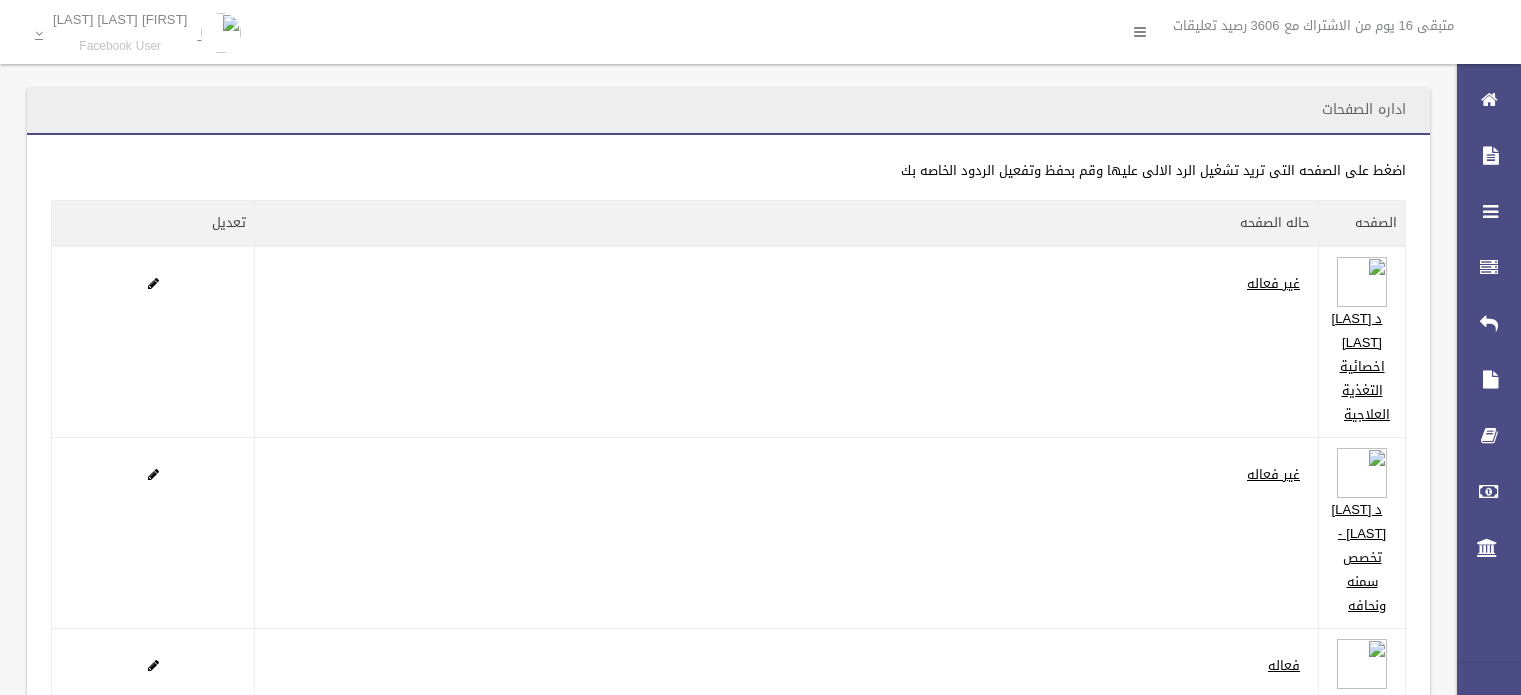 scroll, scrollTop: 0, scrollLeft: 0, axis: both 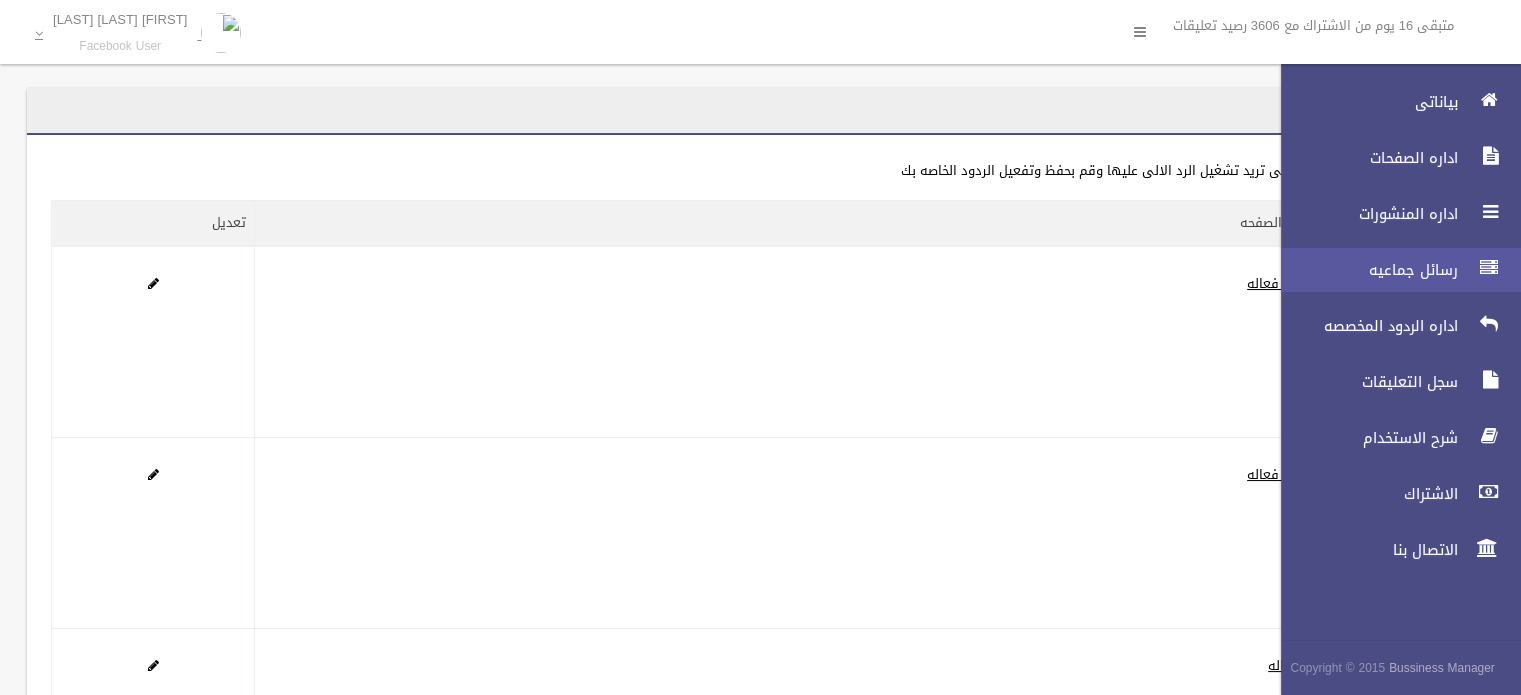 click on "رسائل جماعيه" at bounding box center [1364, 270] 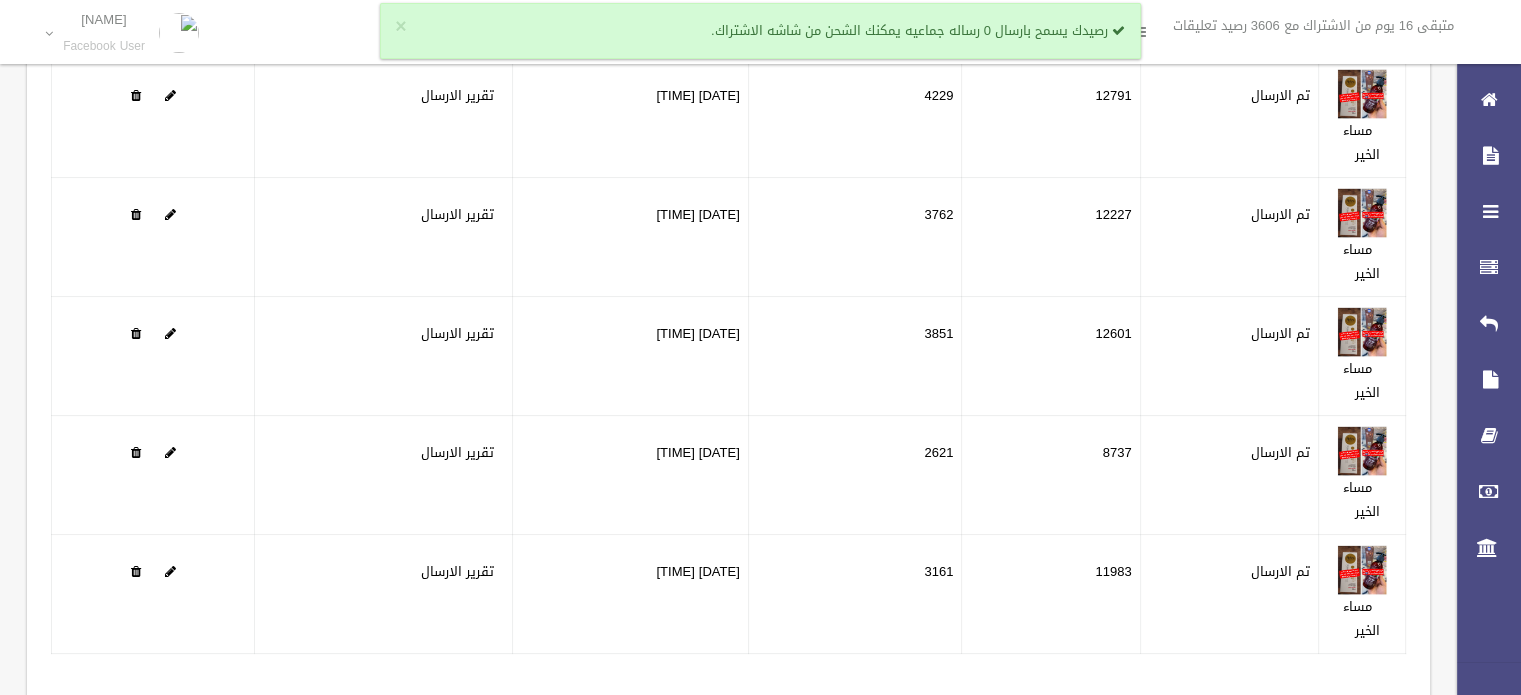 scroll, scrollTop: 190, scrollLeft: 0, axis: vertical 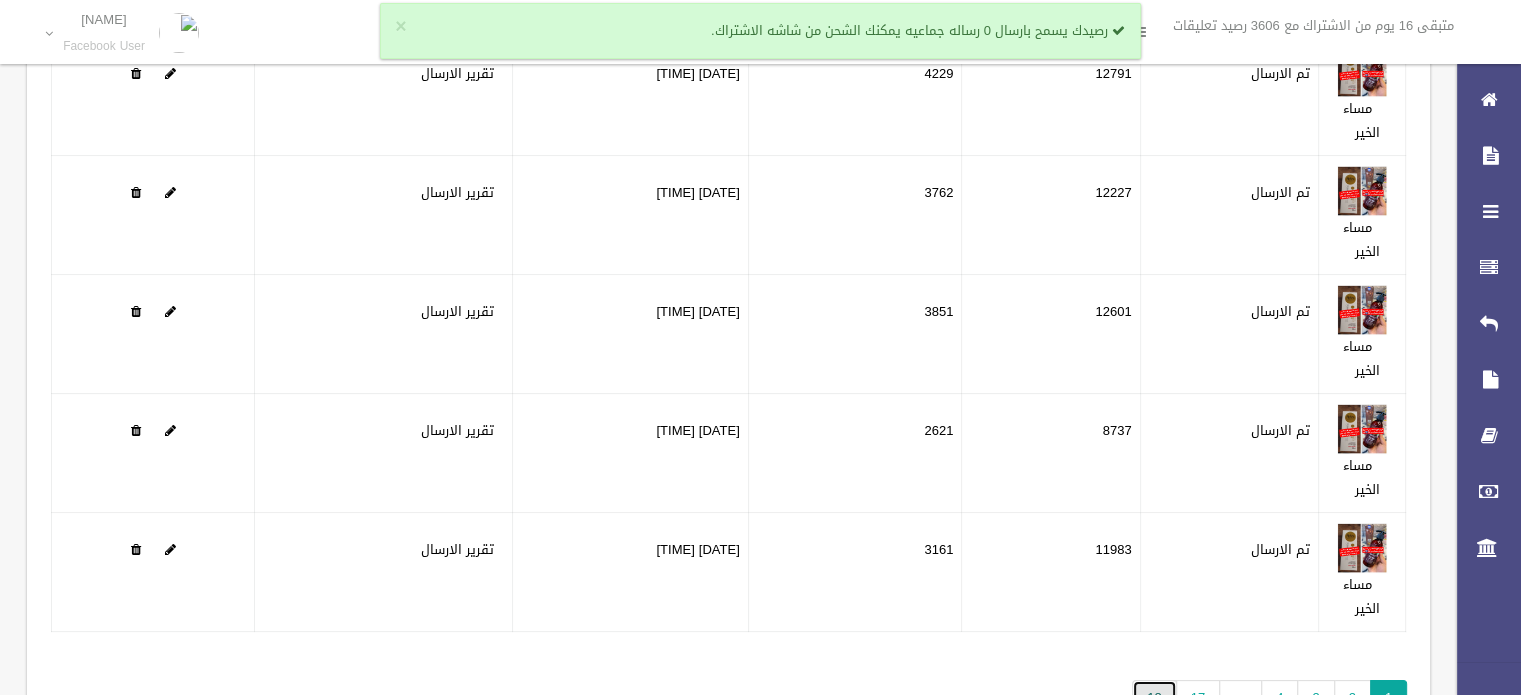 click on "18" at bounding box center [1154, 697] 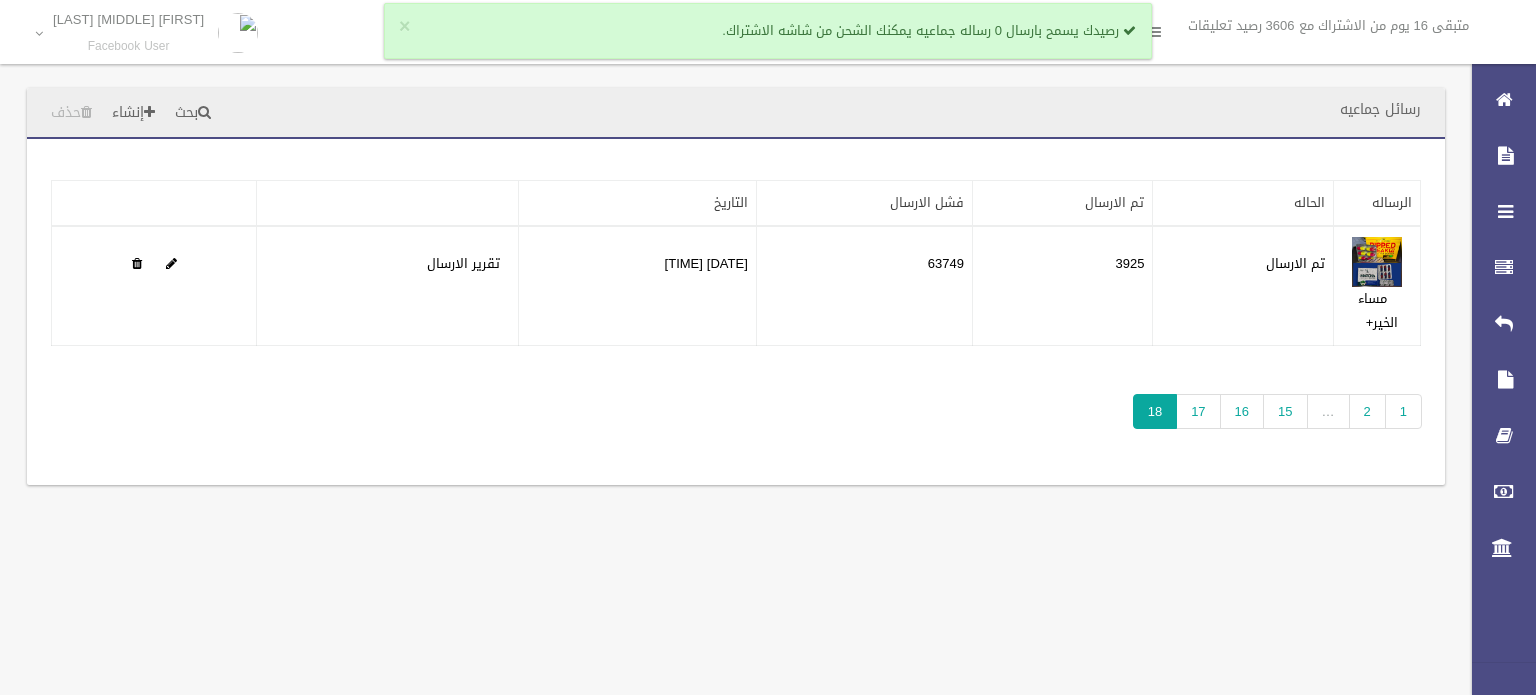 scroll, scrollTop: 0, scrollLeft: 0, axis: both 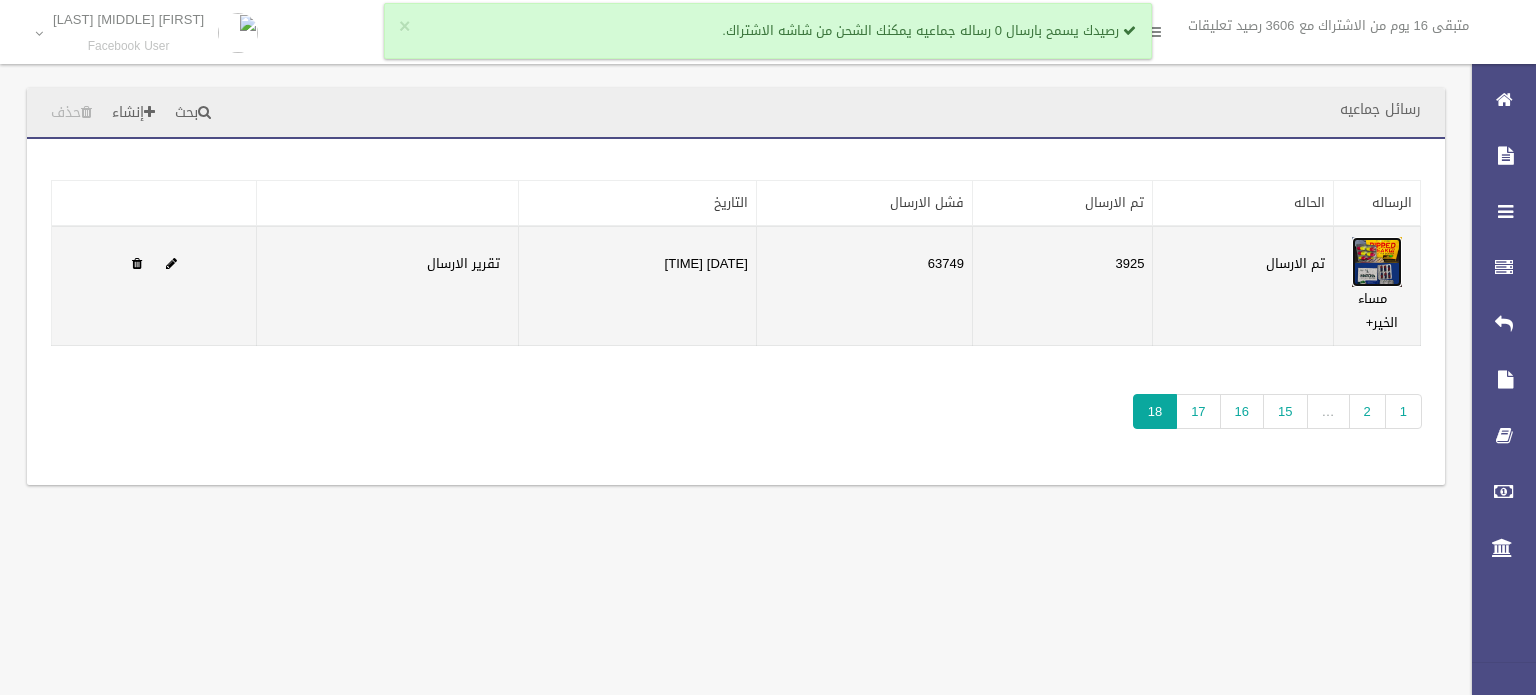 click at bounding box center (1377, 262) 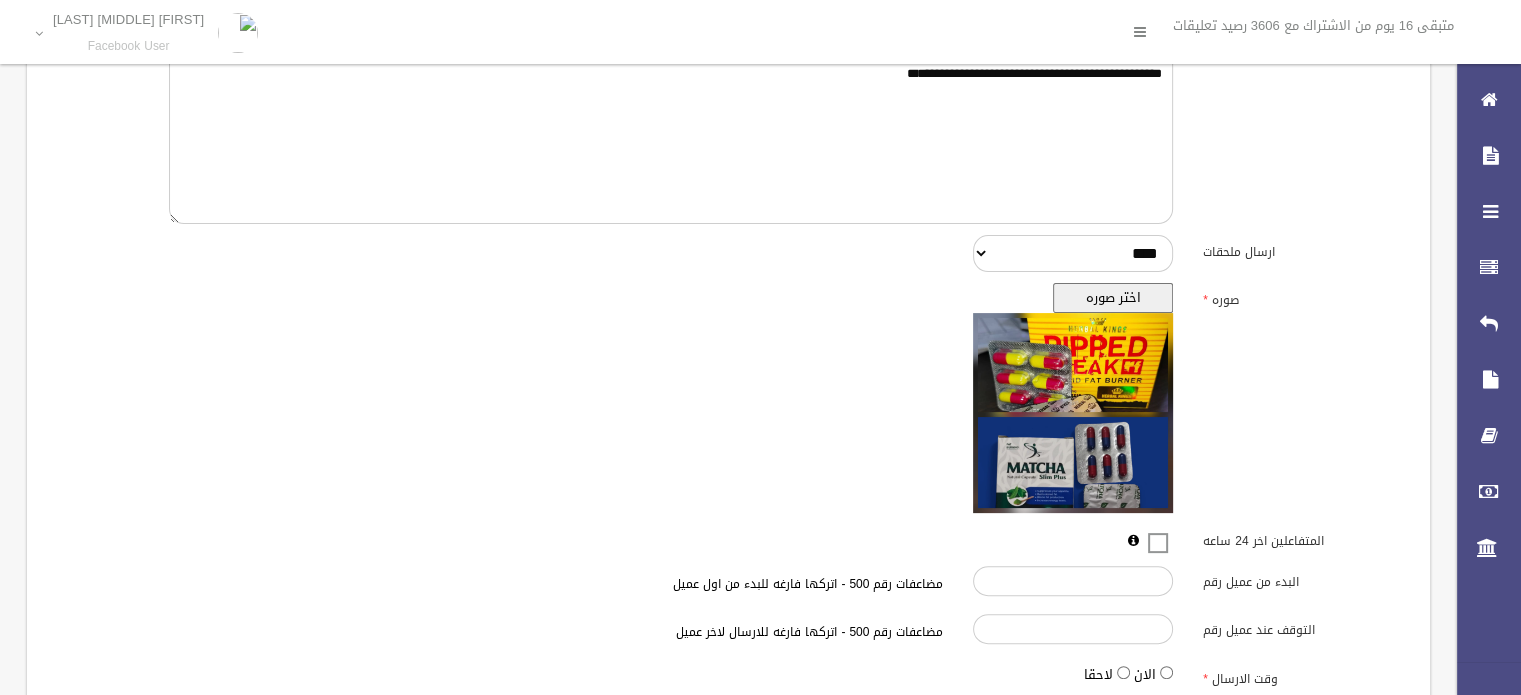 scroll, scrollTop: 435, scrollLeft: 0, axis: vertical 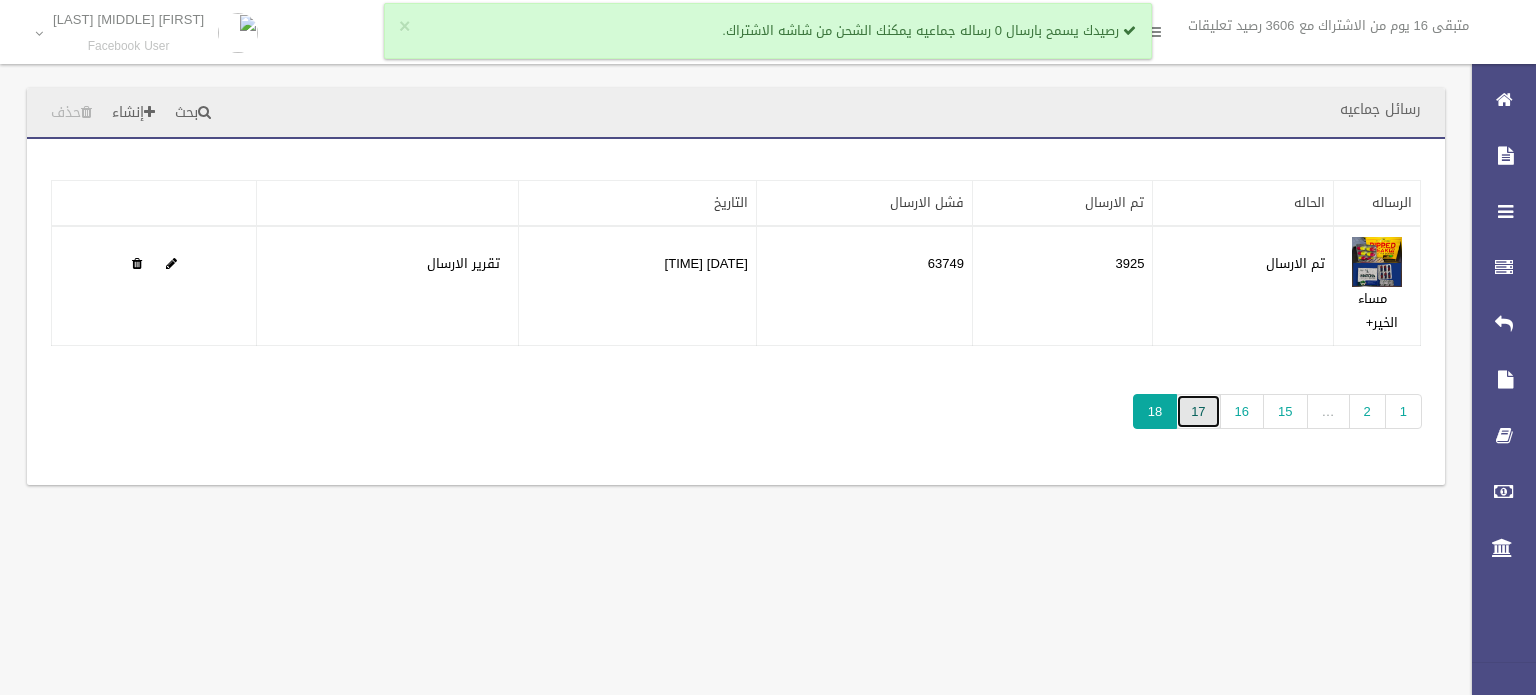click on "17" at bounding box center [1198, 411] 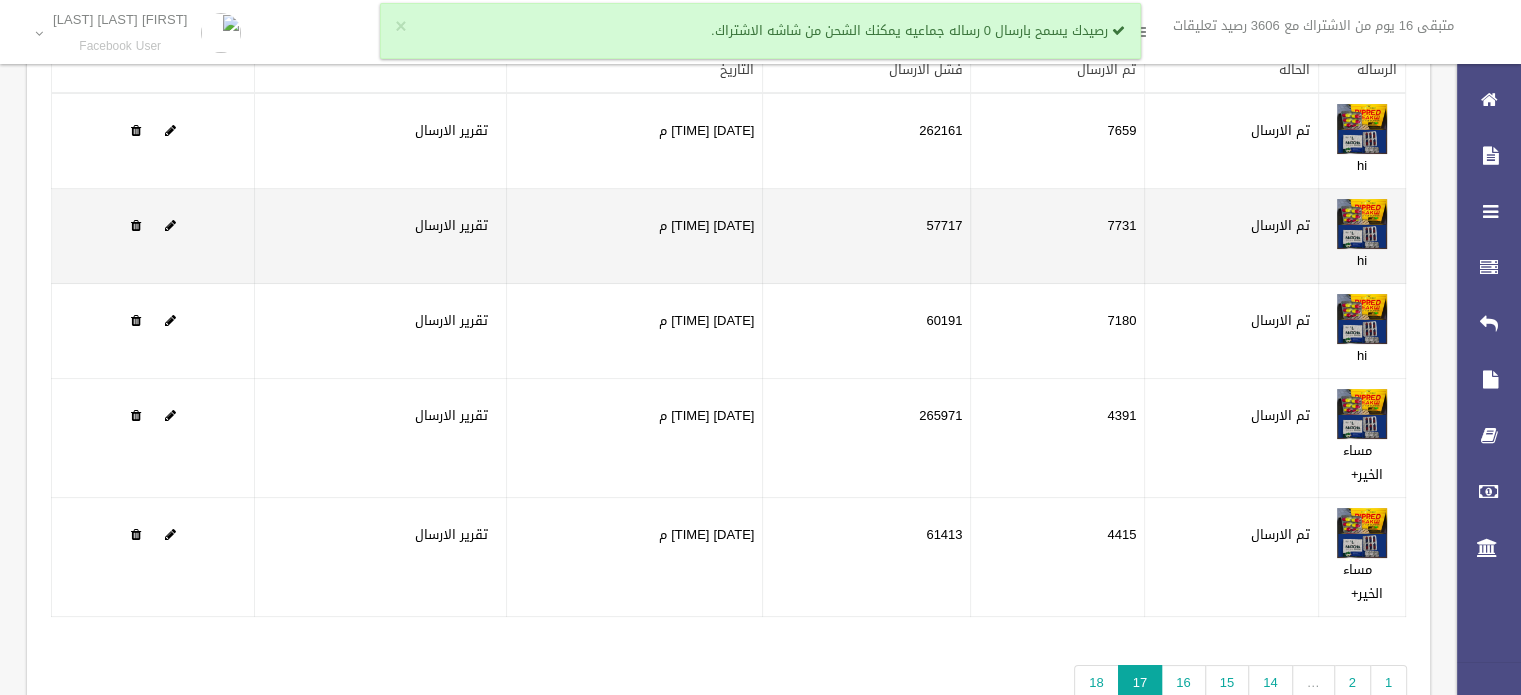 scroll, scrollTop: 238, scrollLeft: 0, axis: vertical 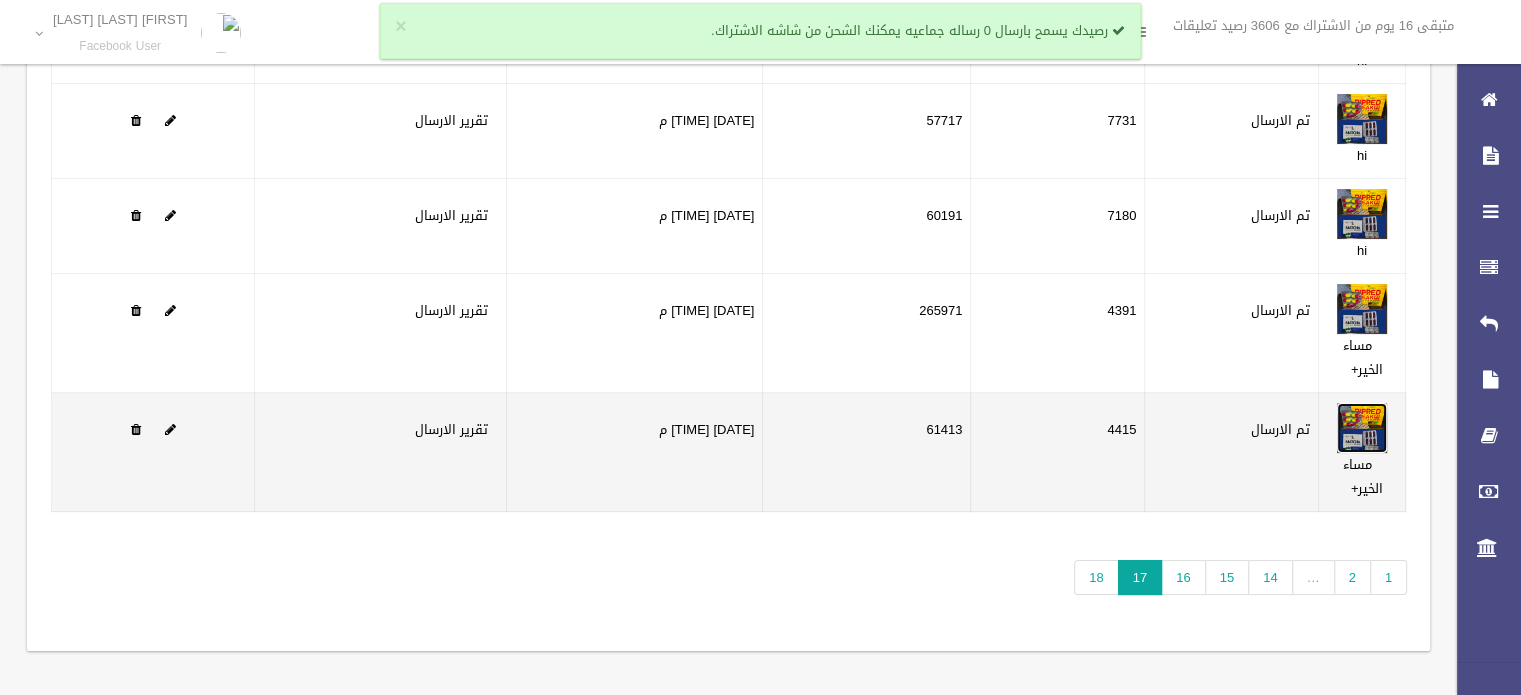 click at bounding box center [1362, 428] 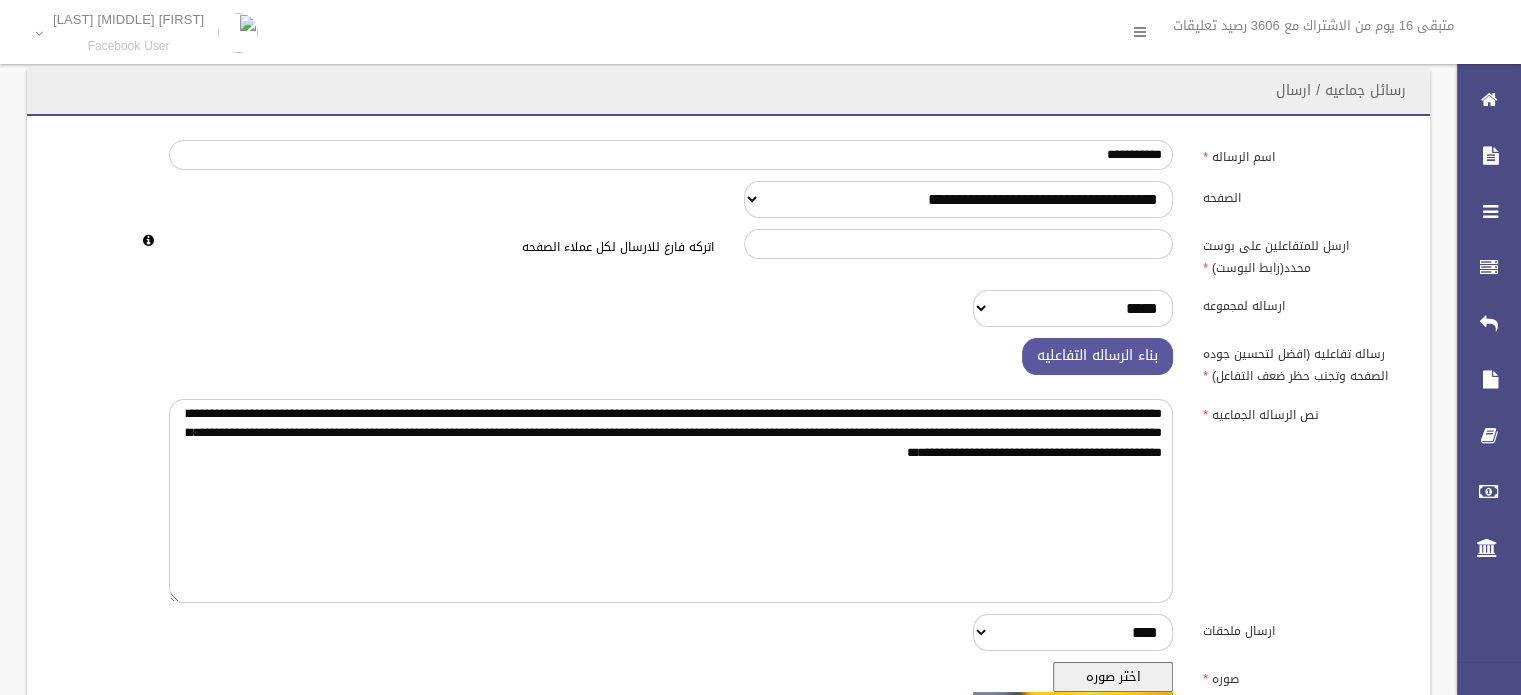 scroll, scrollTop: 0, scrollLeft: 0, axis: both 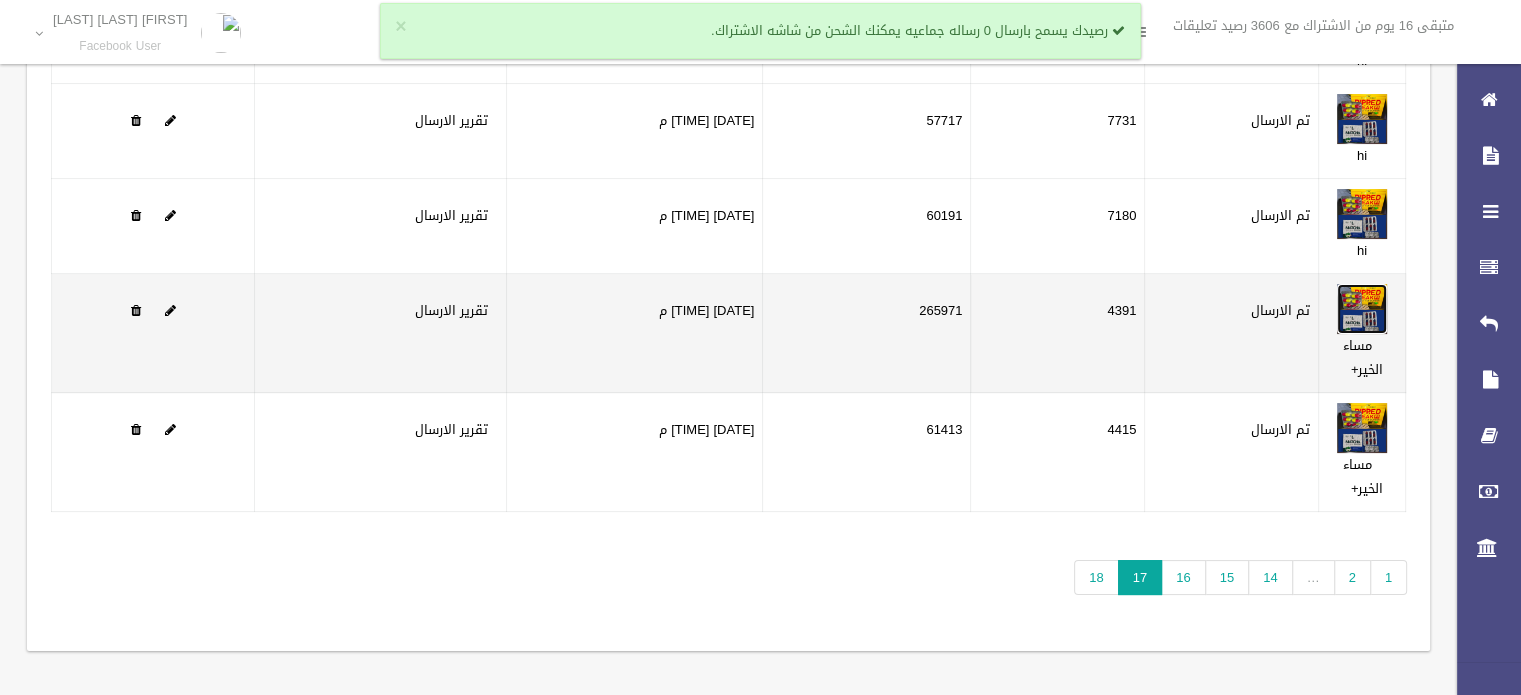 click at bounding box center (1362, 309) 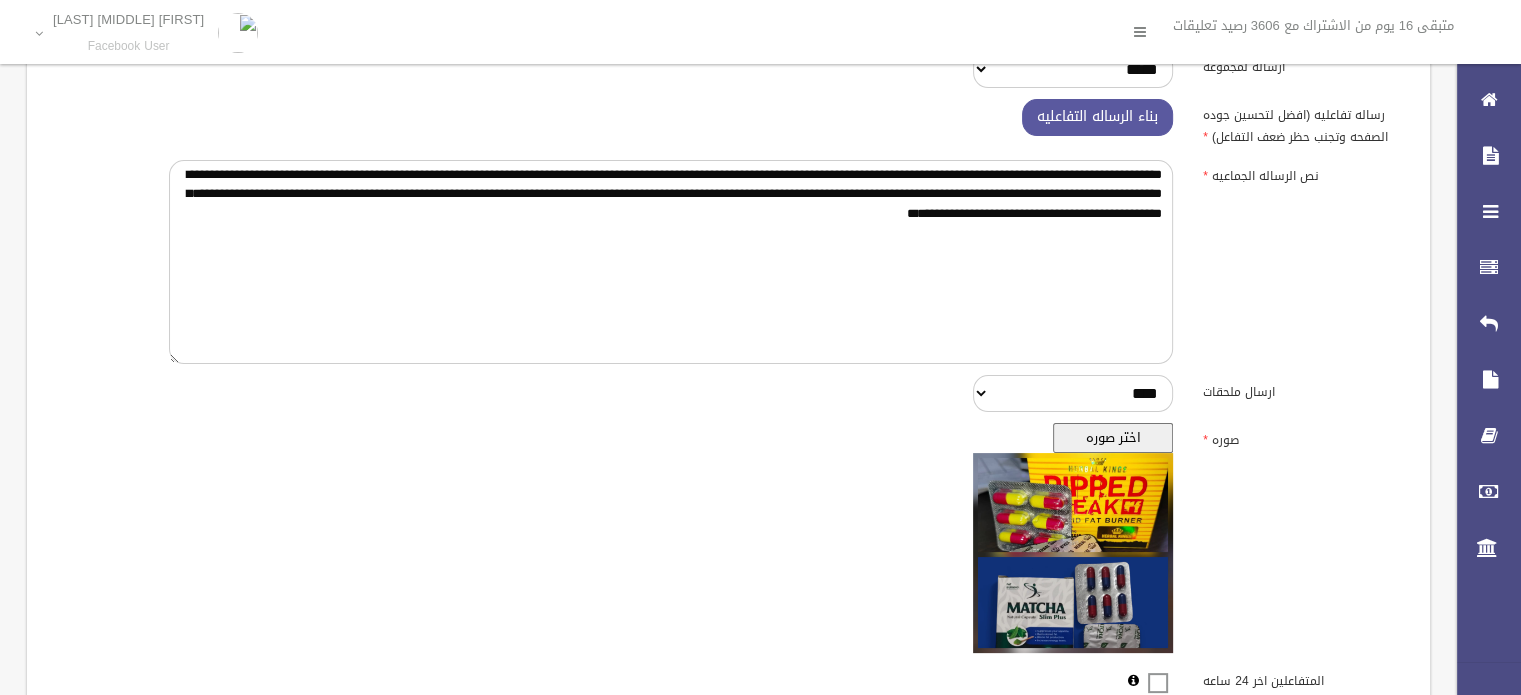 scroll, scrollTop: 235, scrollLeft: 0, axis: vertical 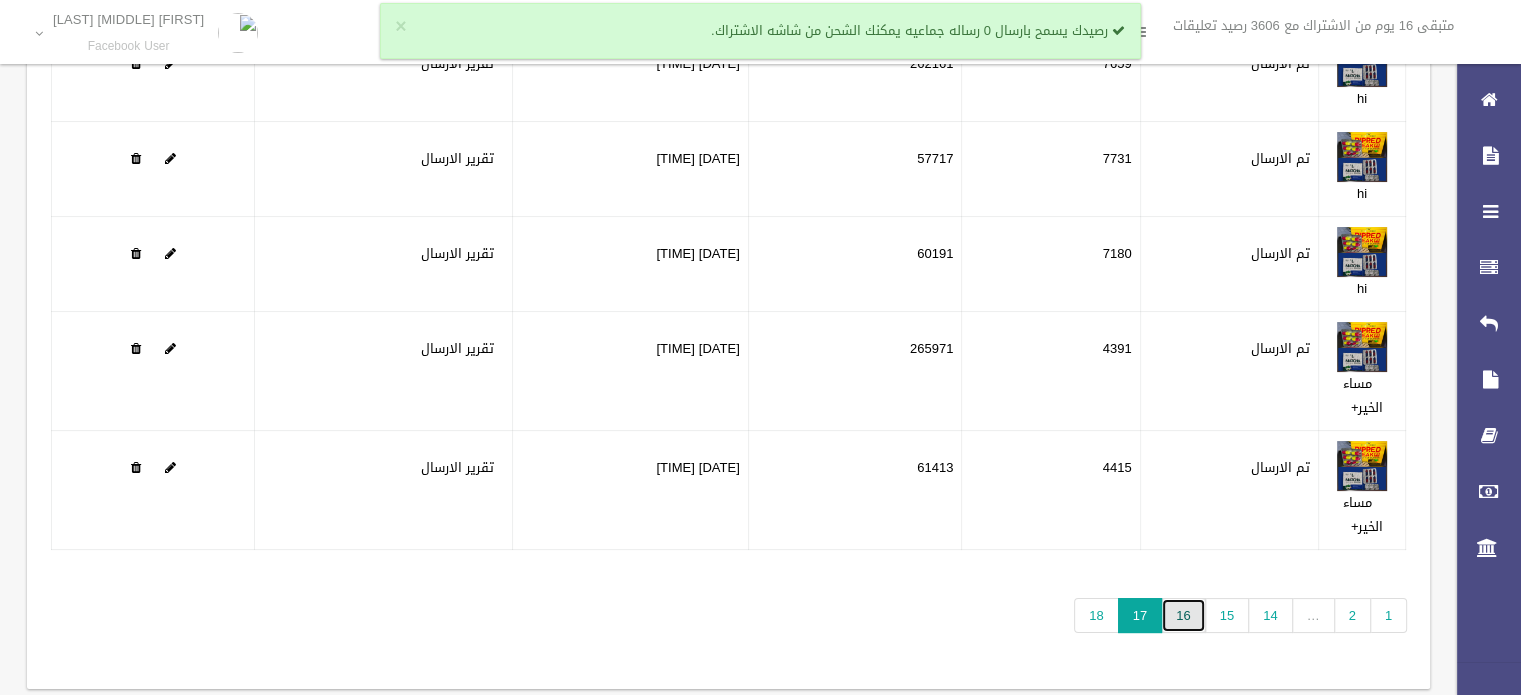 click on "16" at bounding box center [1183, 615] 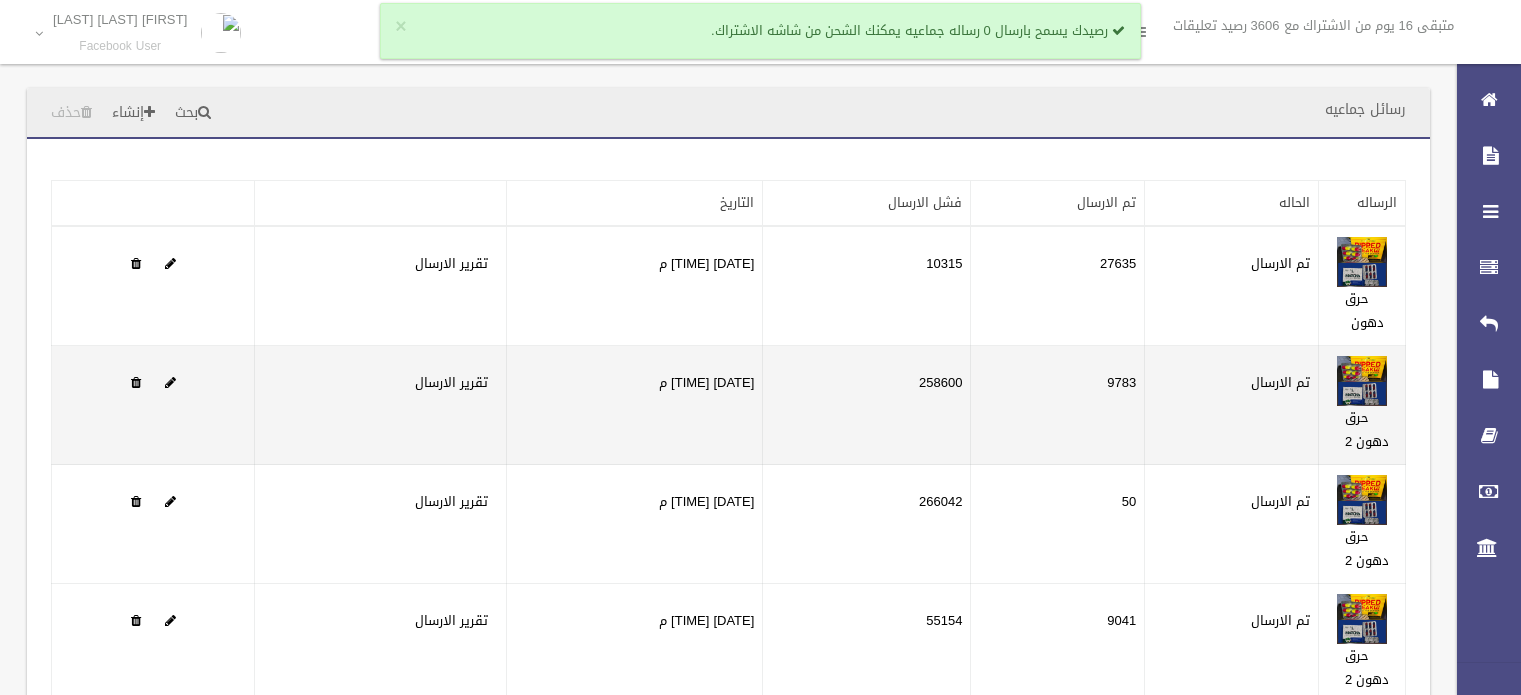 scroll, scrollTop: 0, scrollLeft: 0, axis: both 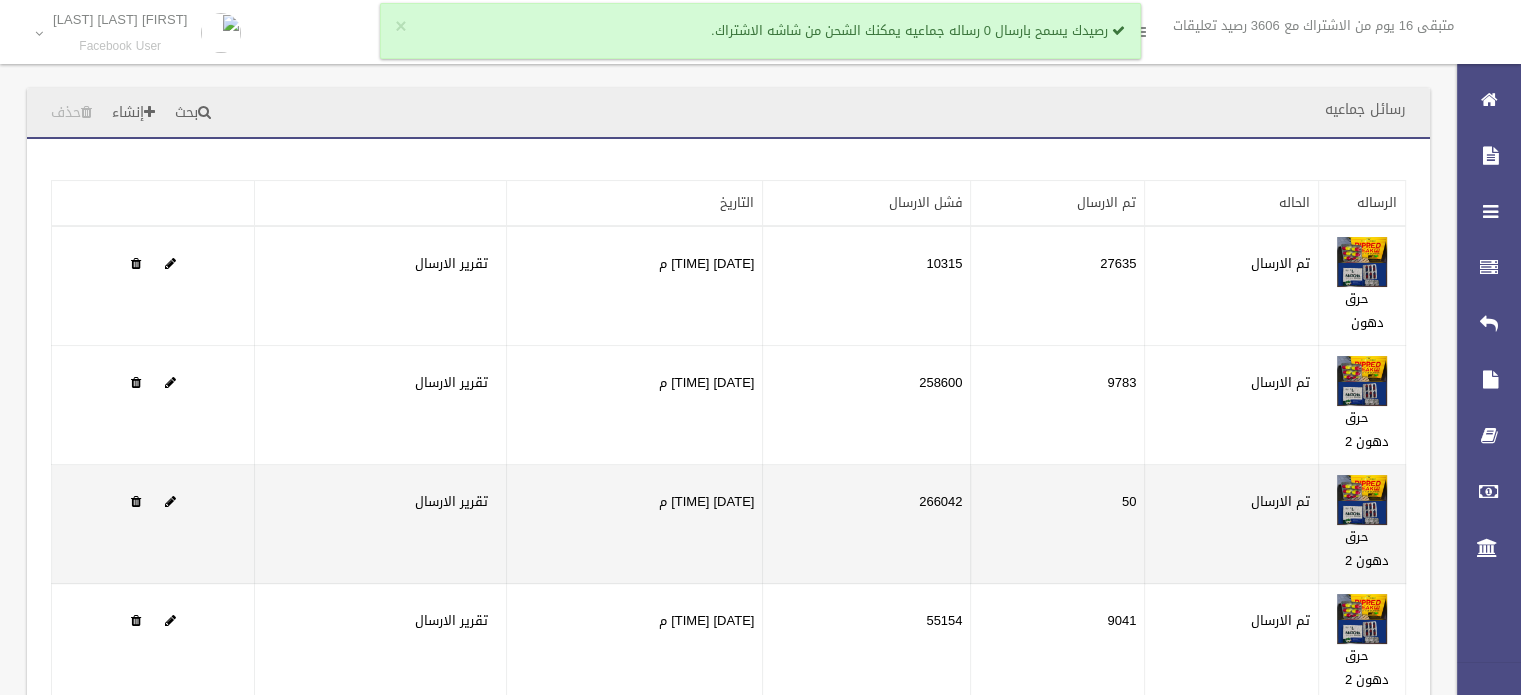 click on "حرق دهون 2" at bounding box center (1362, 286) 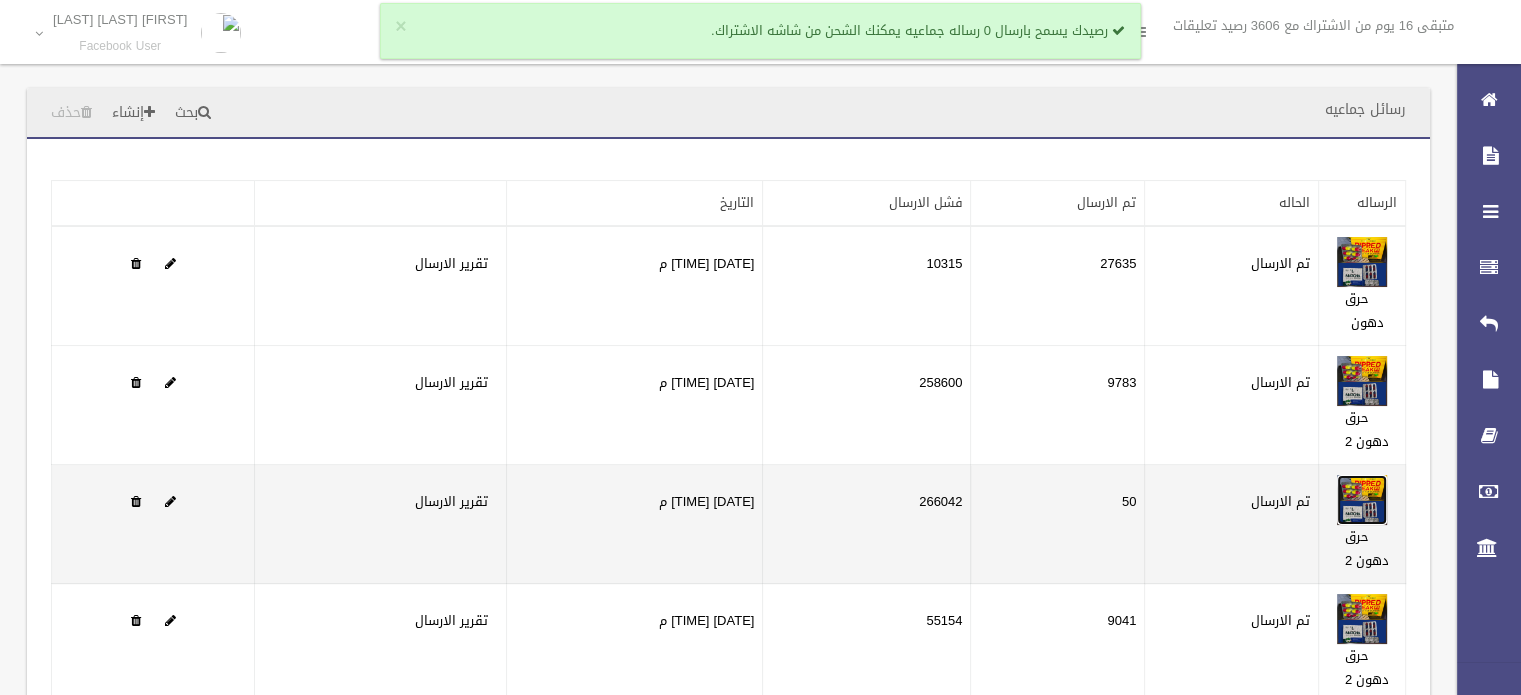 click at bounding box center [1362, 500] 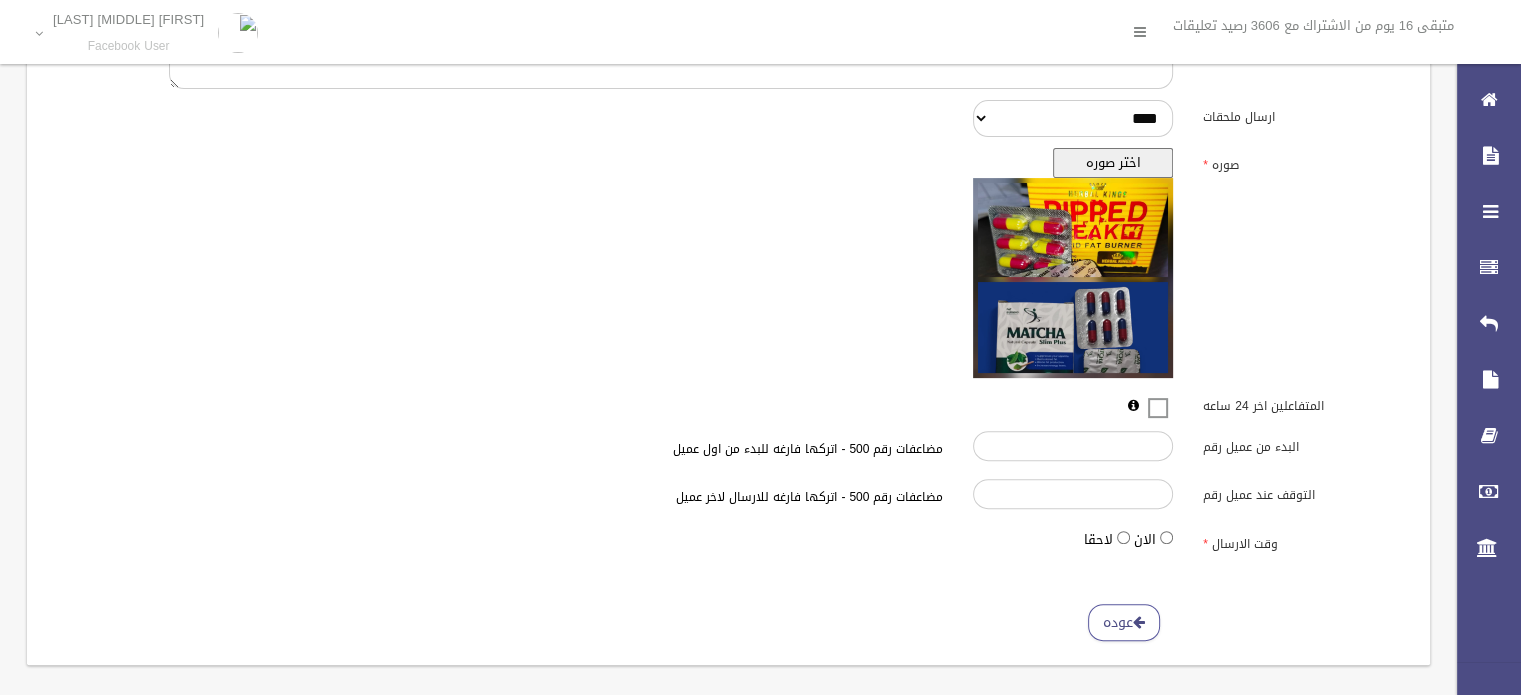 scroll, scrollTop: 535, scrollLeft: 0, axis: vertical 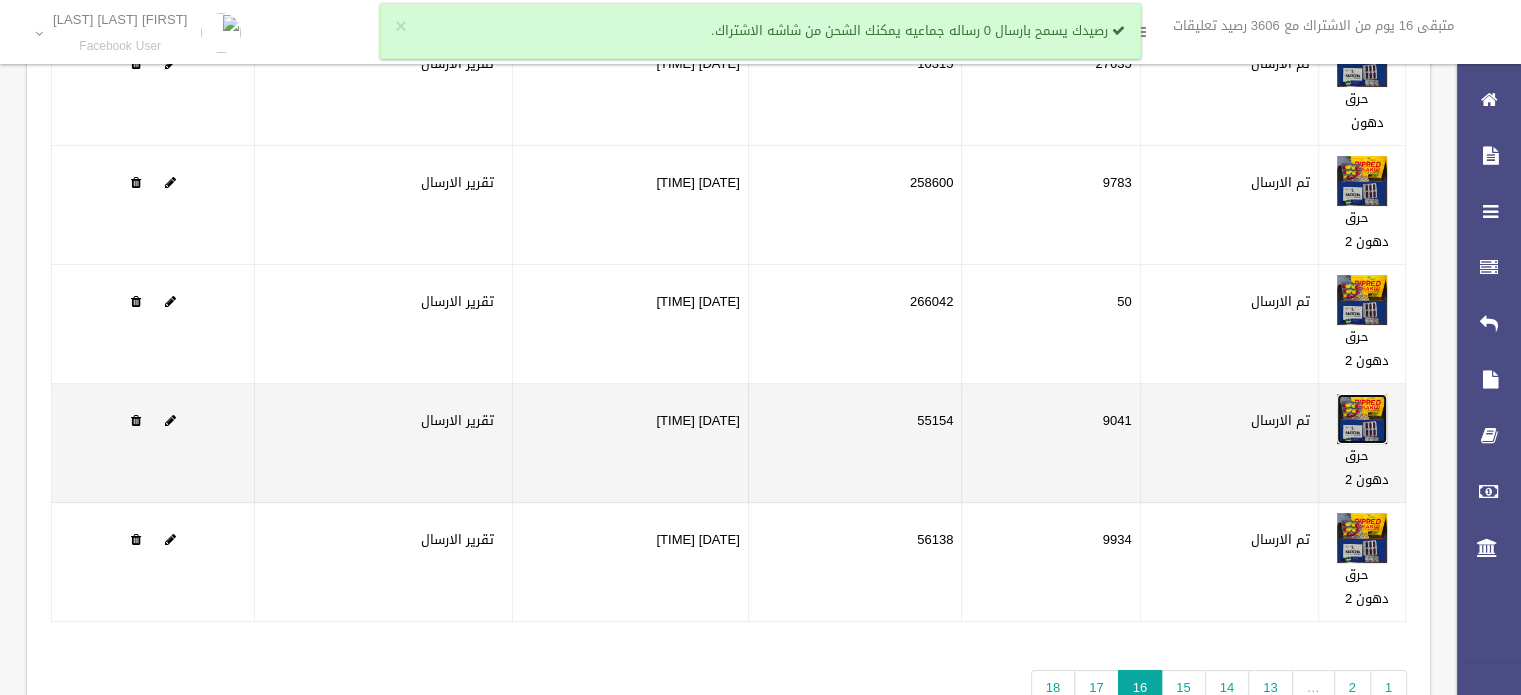 click at bounding box center [1362, 419] 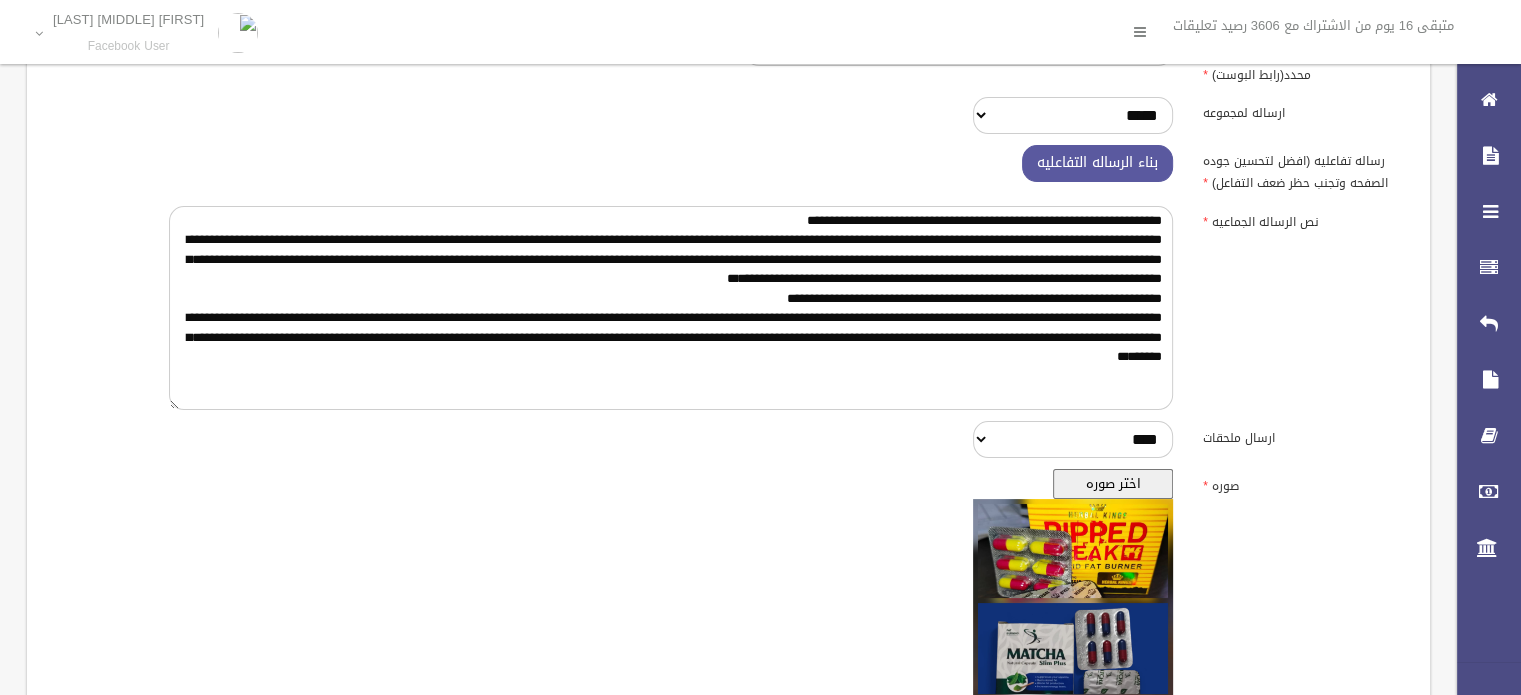 scroll, scrollTop: 500, scrollLeft: 0, axis: vertical 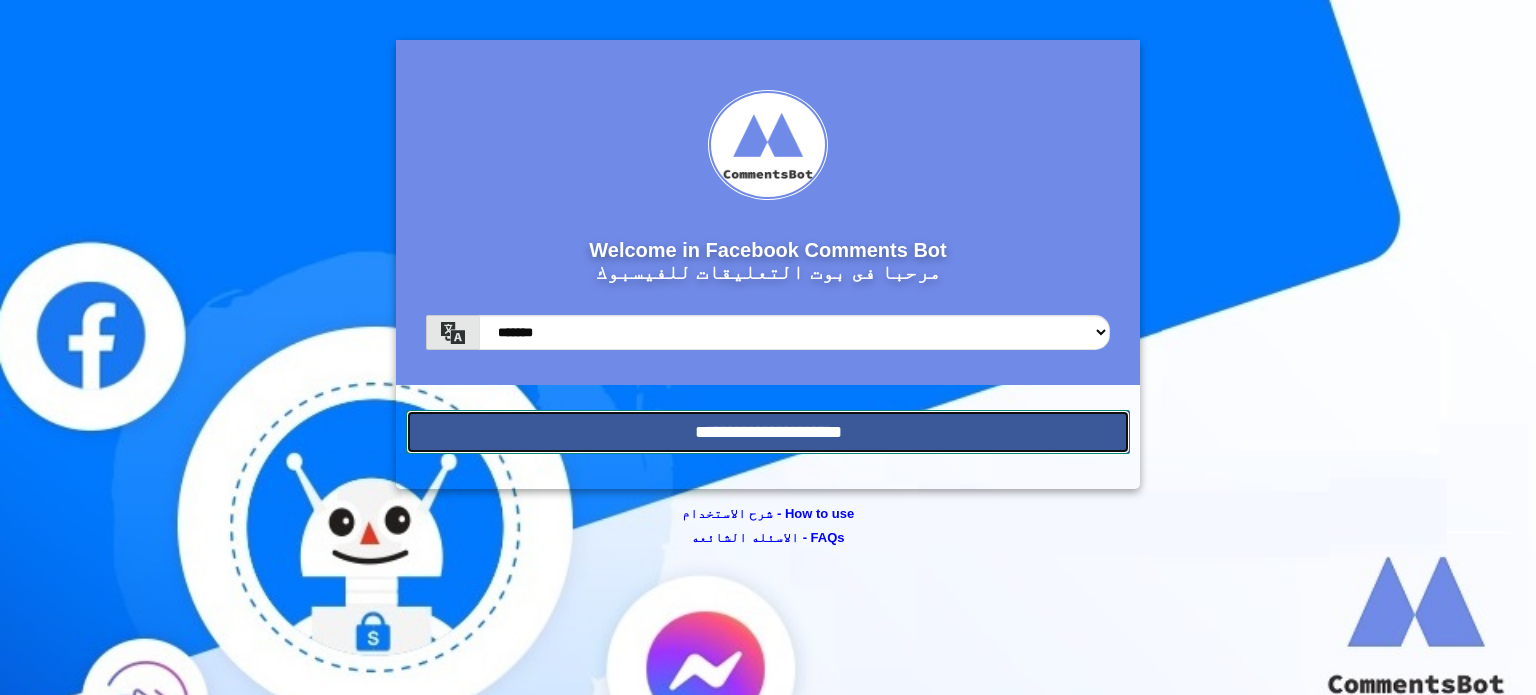 click on "**********" at bounding box center (768, 432) 